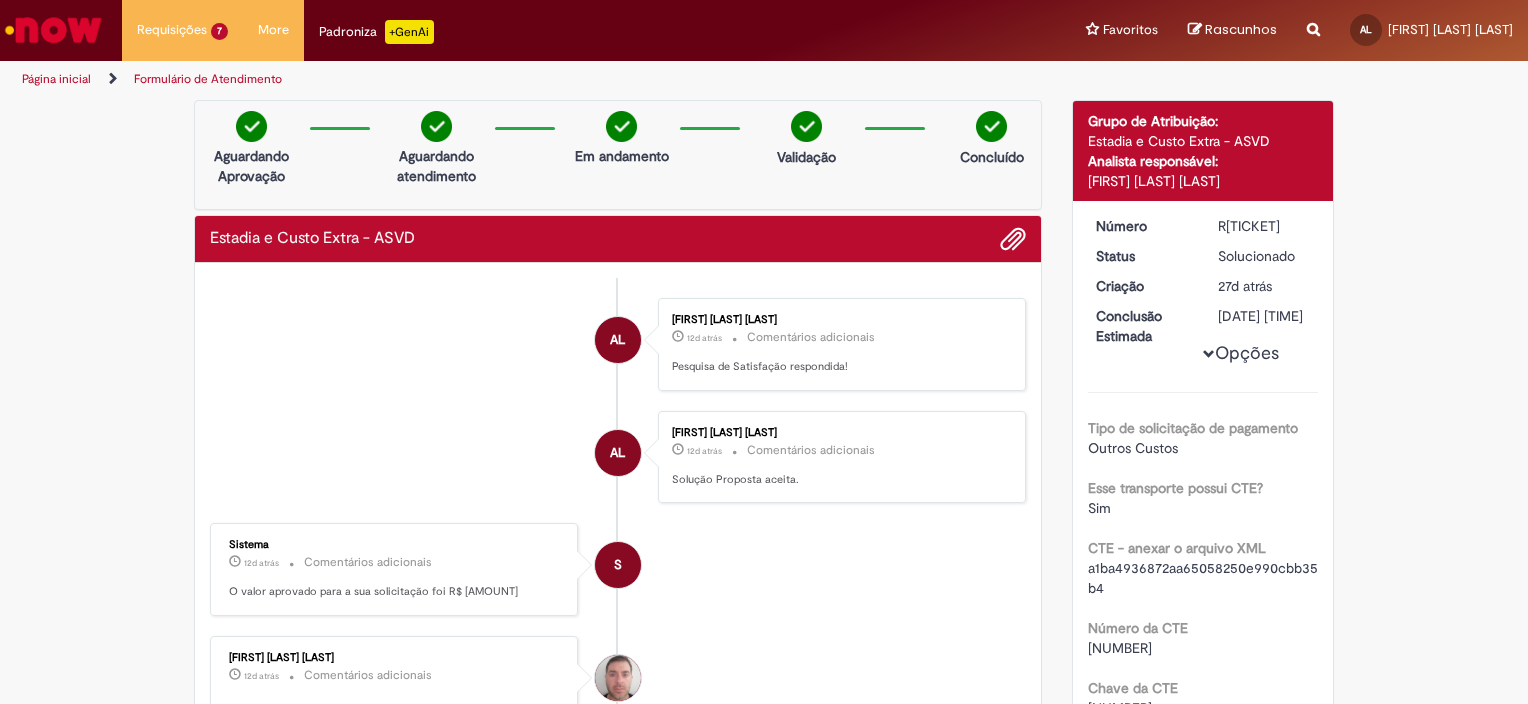 scroll, scrollTop: 0, scrollLeft: 0, axis: both 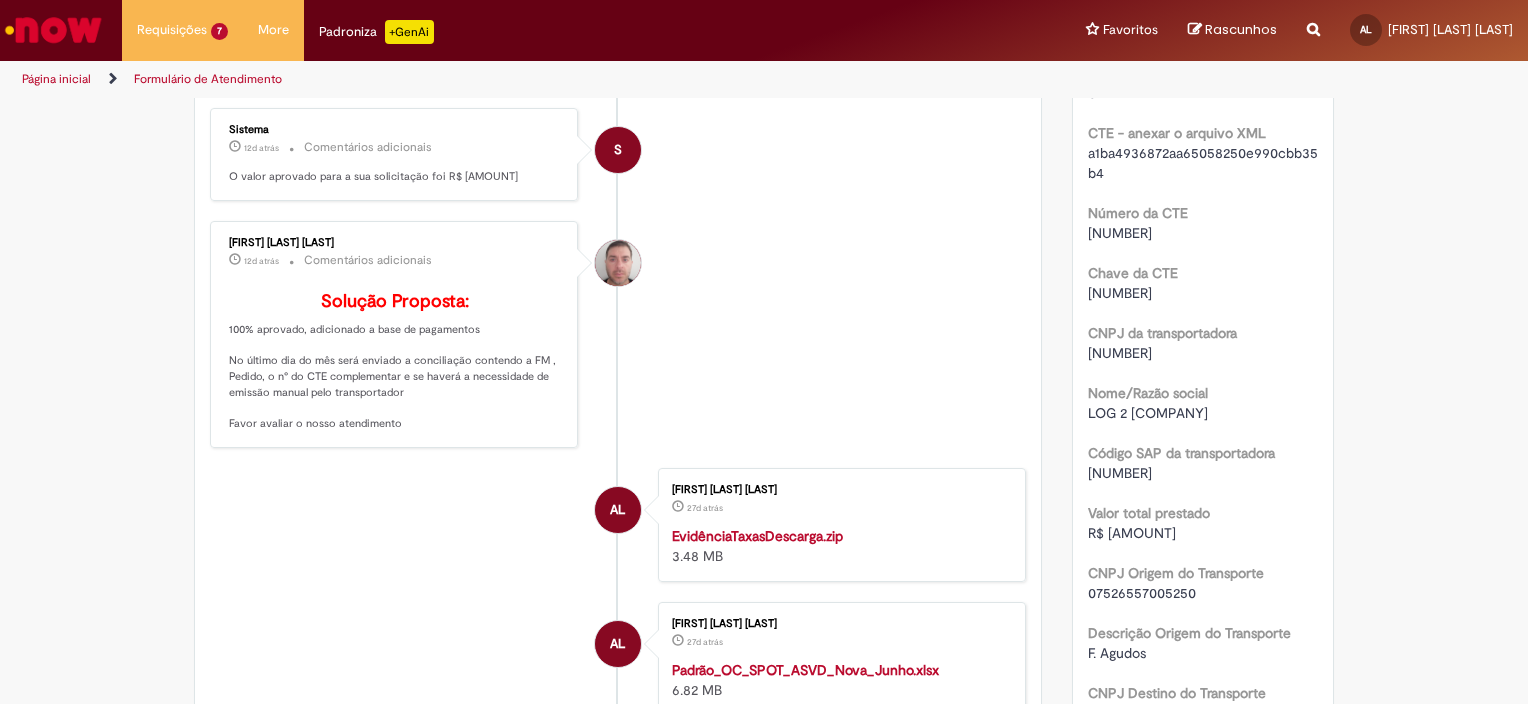 click at bounding box center (53, 30) 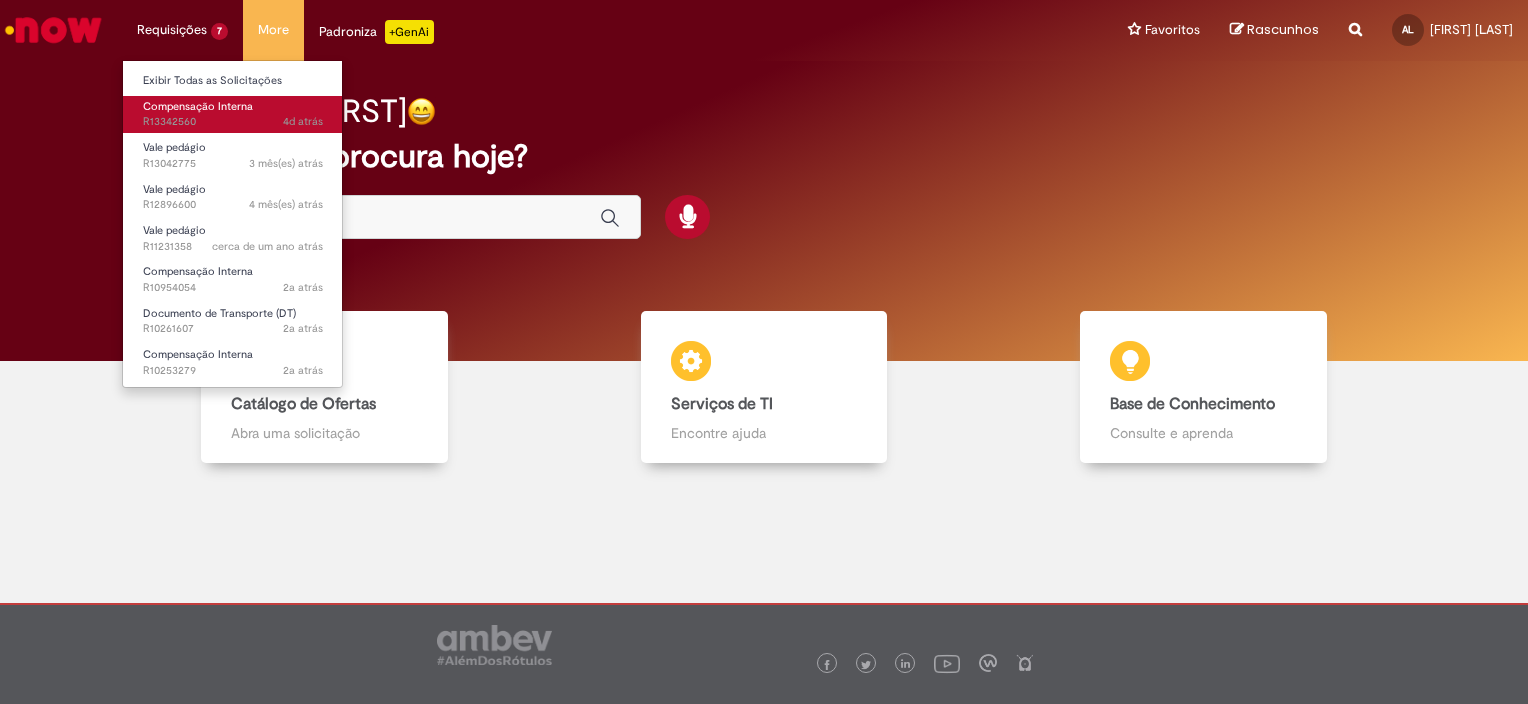 scroll, scrollTop: 0, scrollLeft: 0, axis: both 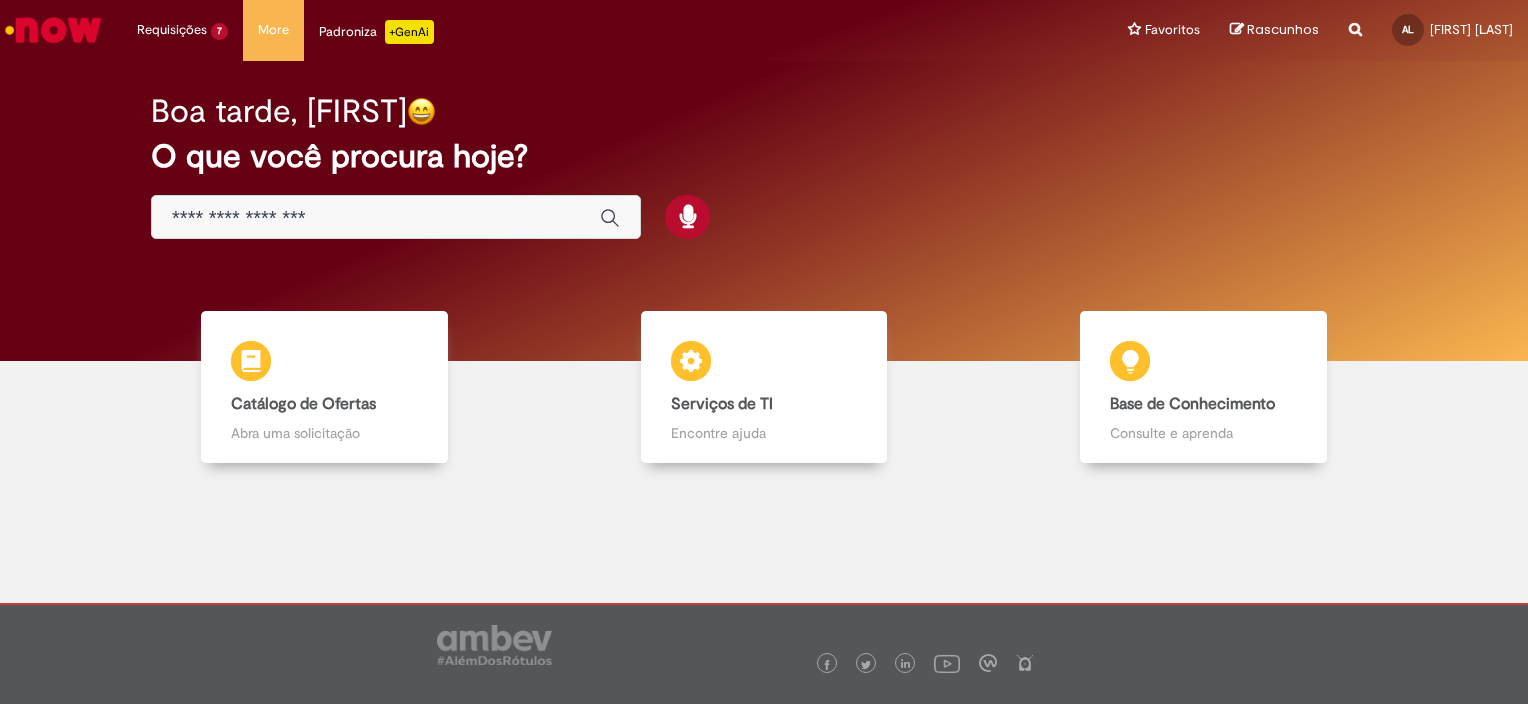 click on "Rascunhos" at bounding box center (1283, 29) 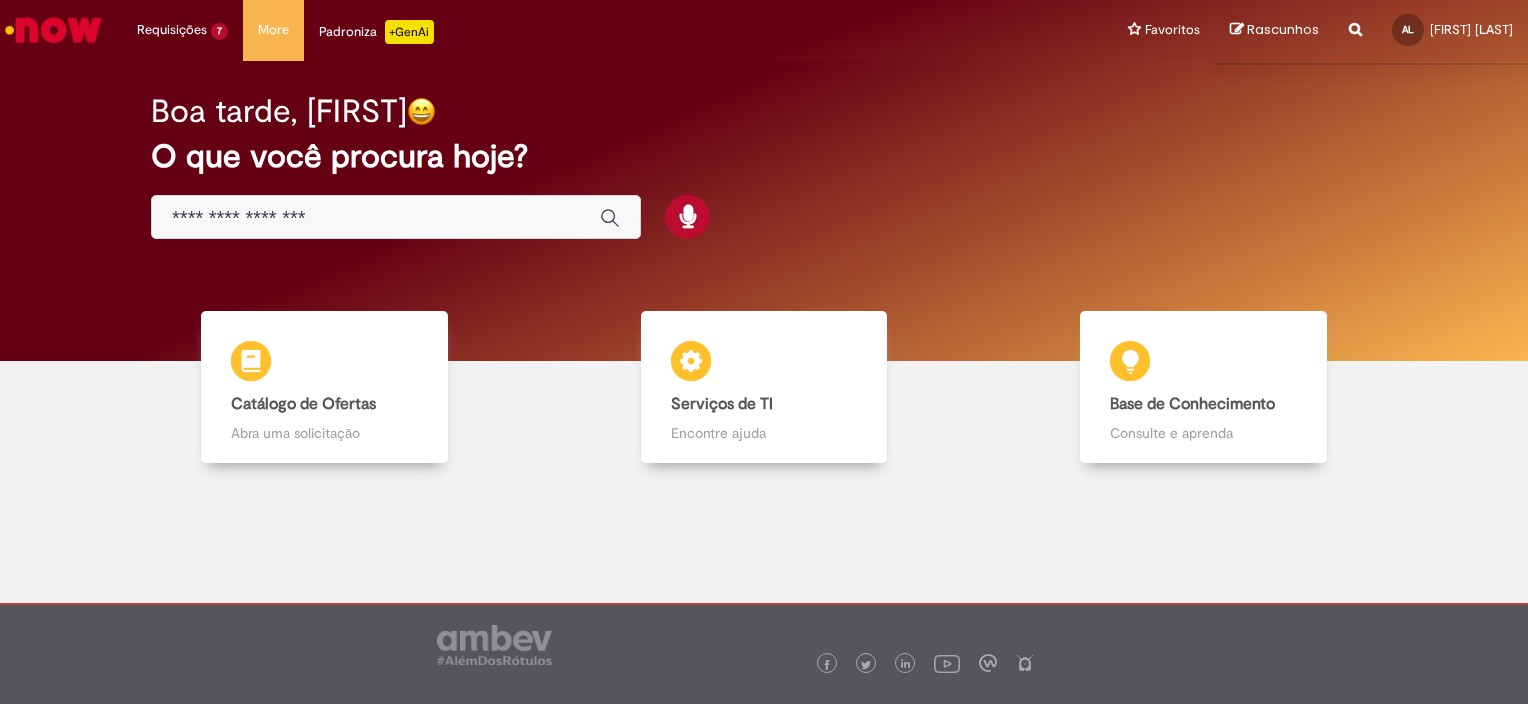 click on "Reportar problema
Artigos
Não encontrou base de conhecimento
Catálogo
Não foram encontradas ofertas
Comunidade
Nenhum resultado encontrado na comunidade" at bounding box center [1355, 30] 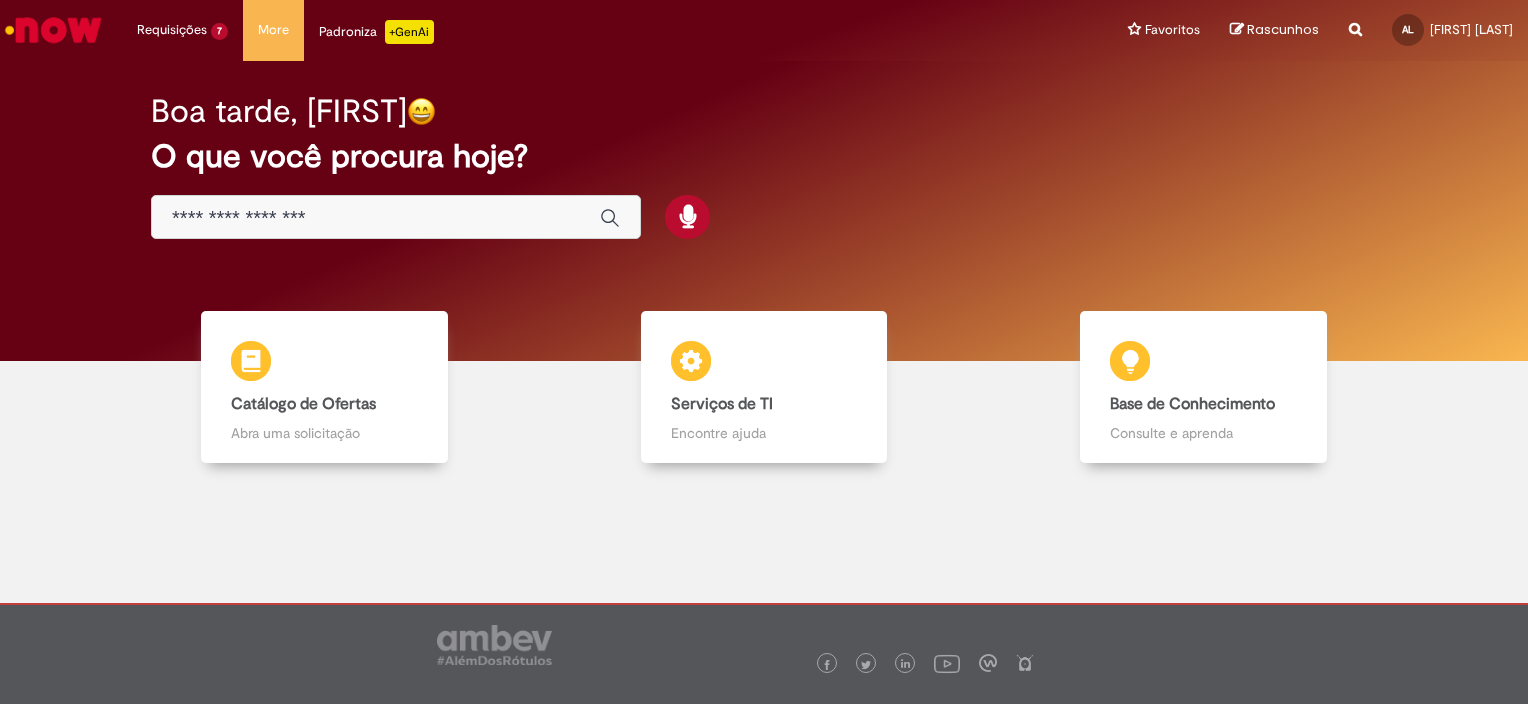click at bounding box center [1355, 18] 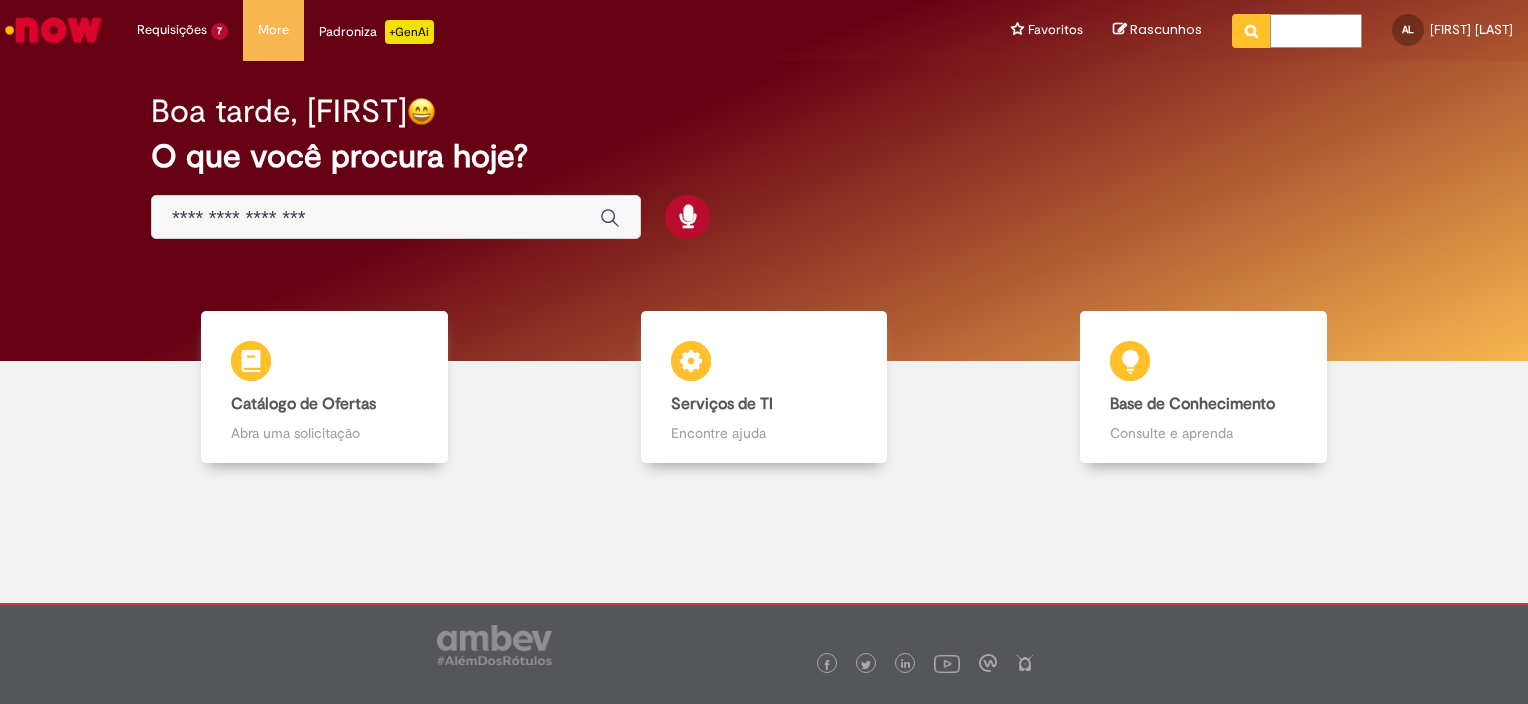 click at bounding box center [1316, 31] 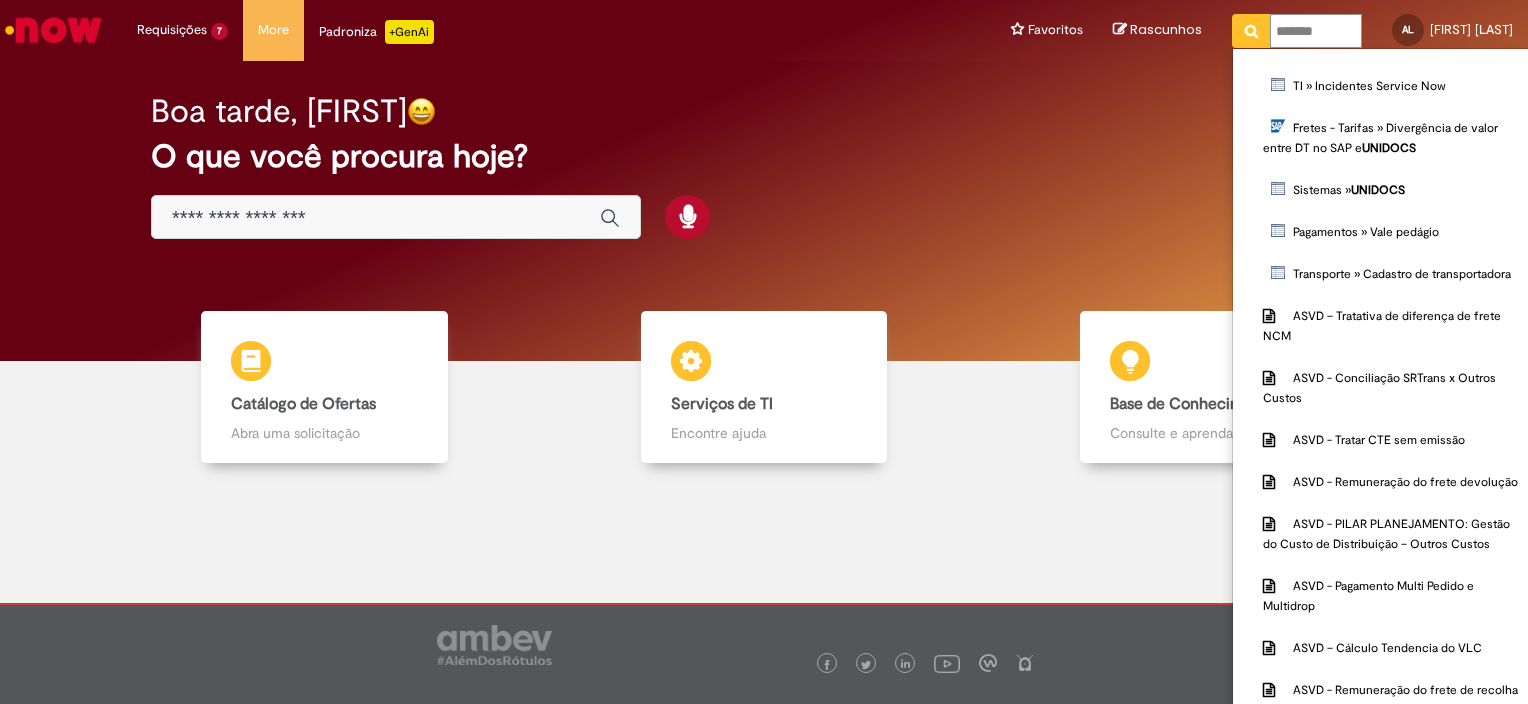 type on "*******" 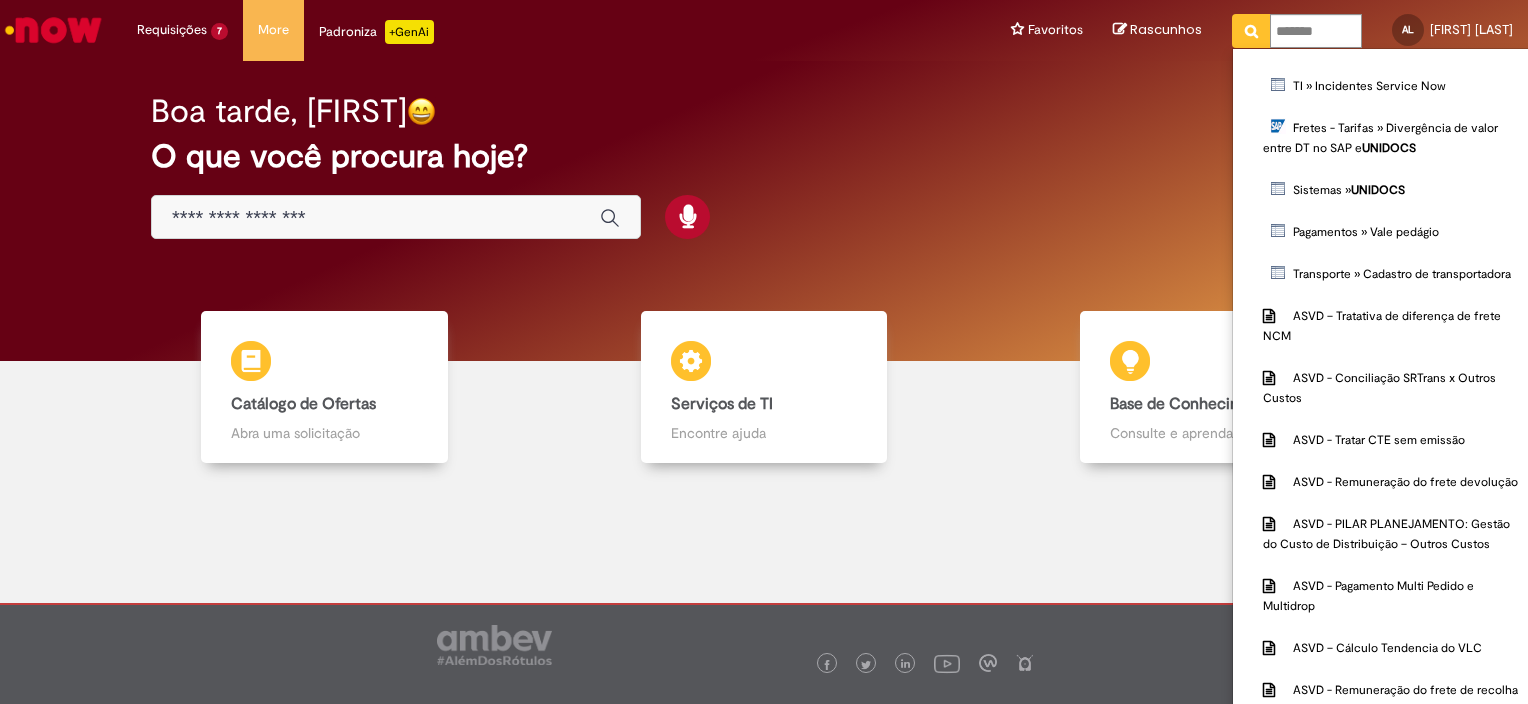 click at bounding box center [1251, 31] 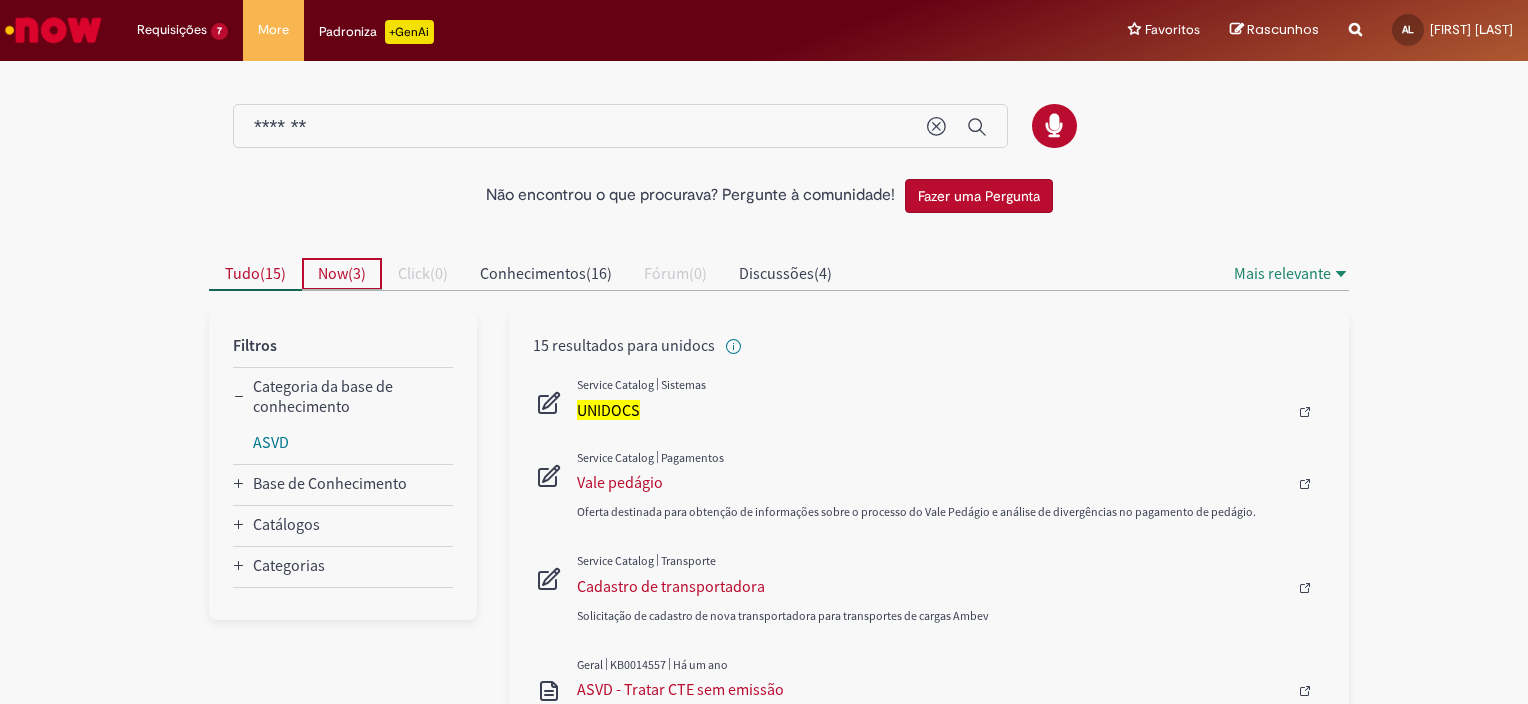 click on "3" at bounding box center (357, 273) 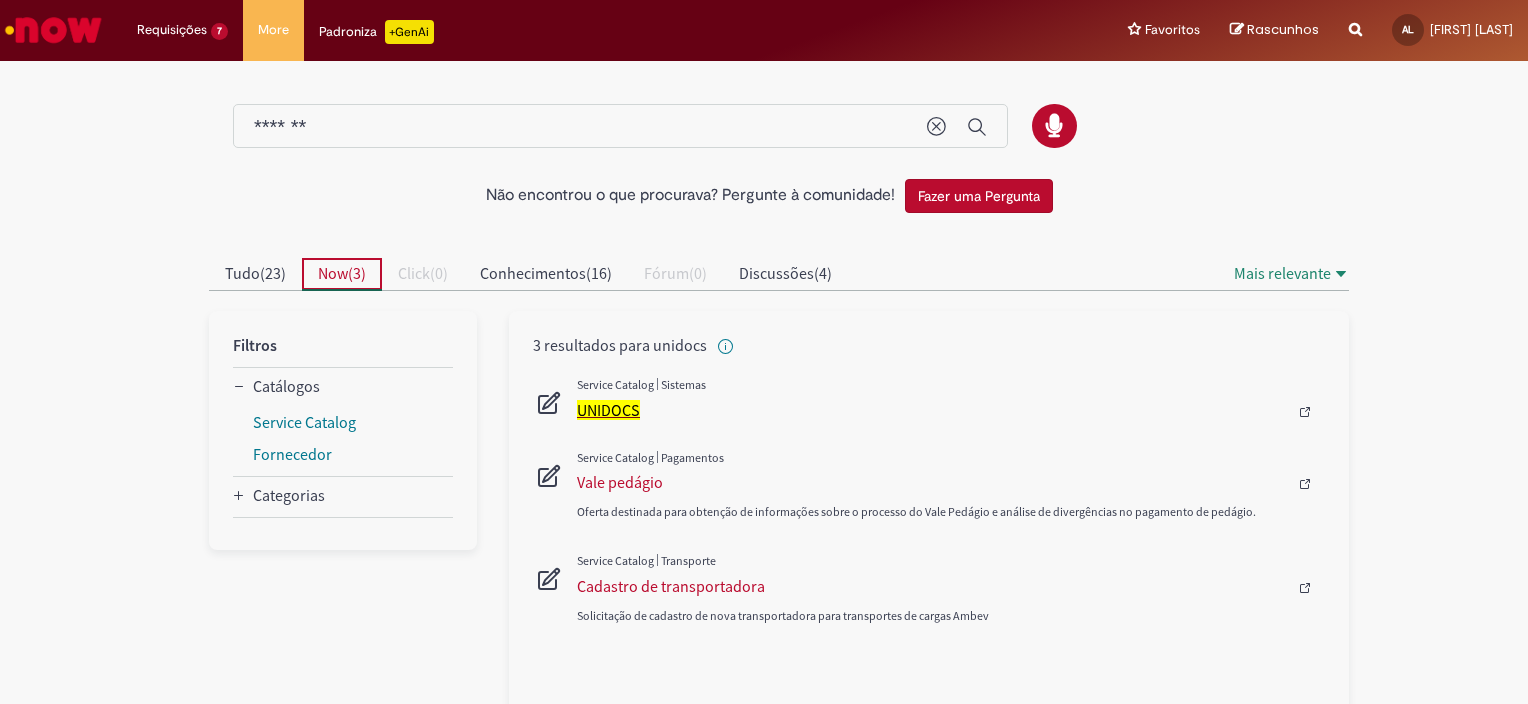 scroll, scrollTop: 18, scrollLeft: 0, axis: vertical 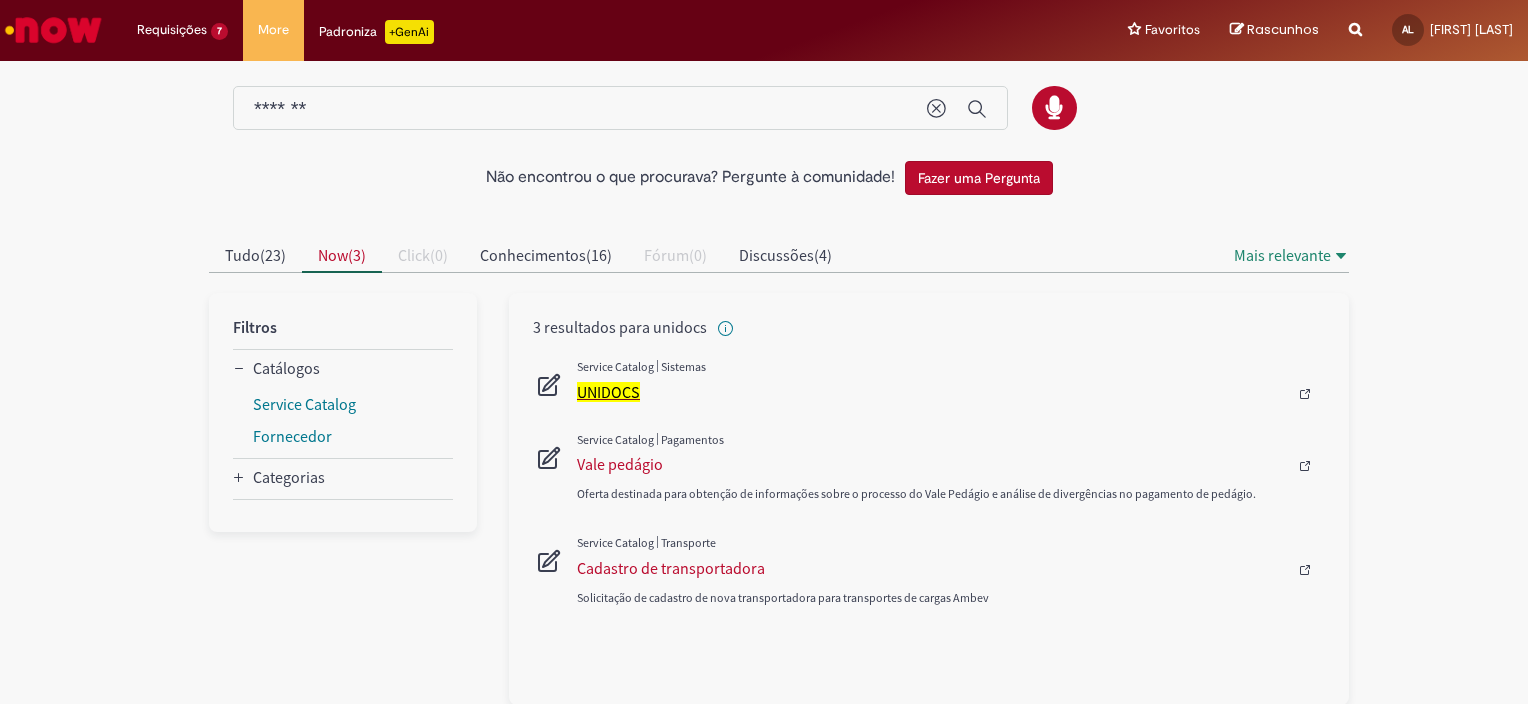 click on "UNIDOCS" at bounding box center [608, 392] 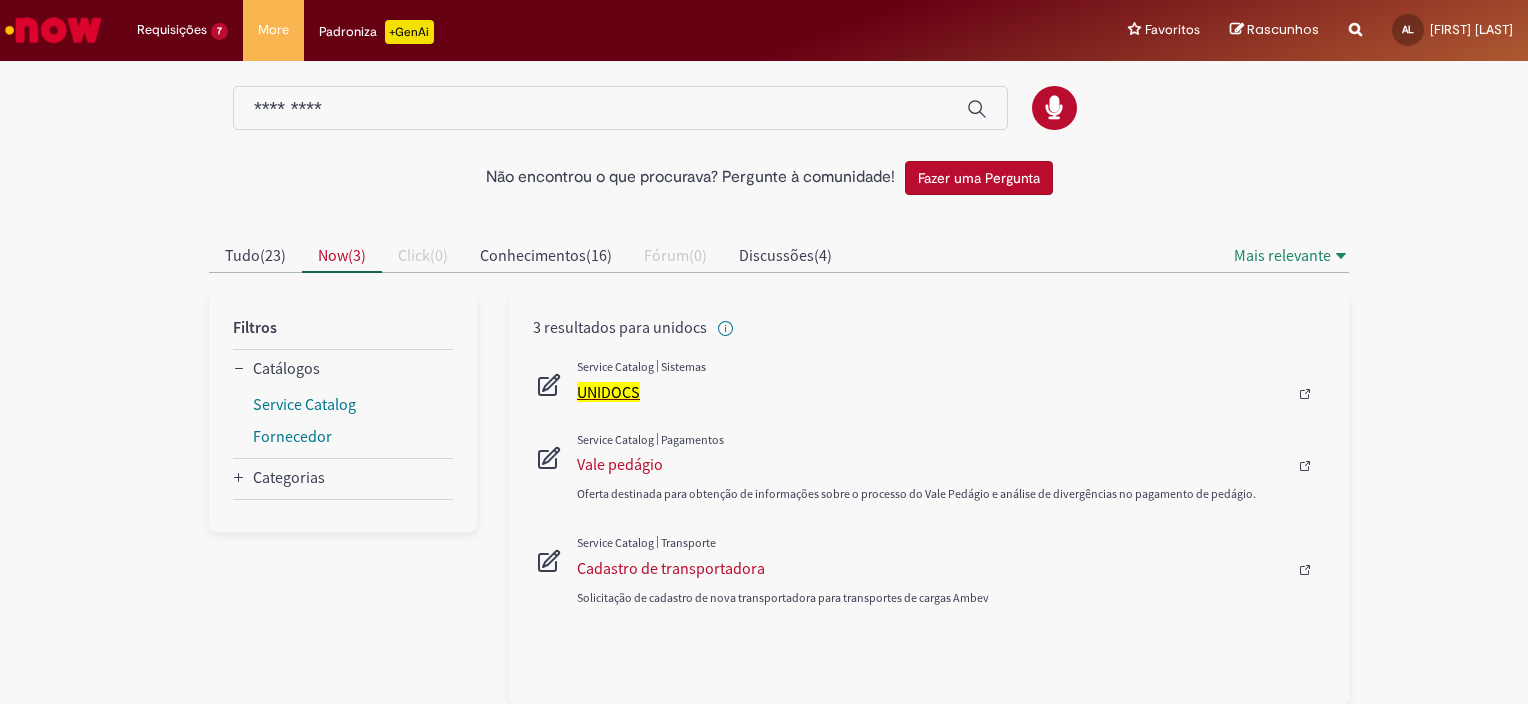 scroll, scrollTop: 0, scrollLeft: 0, axis: both 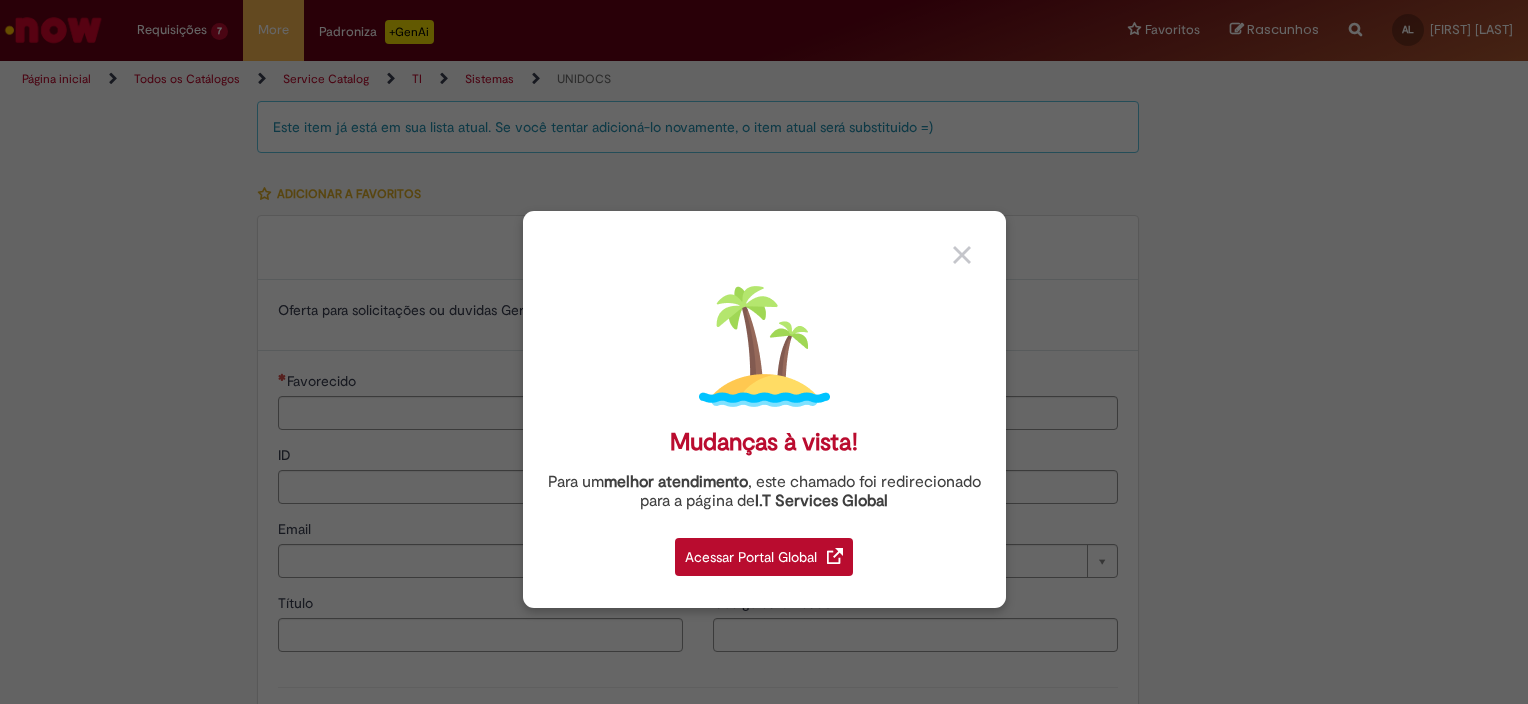 type on "**********" 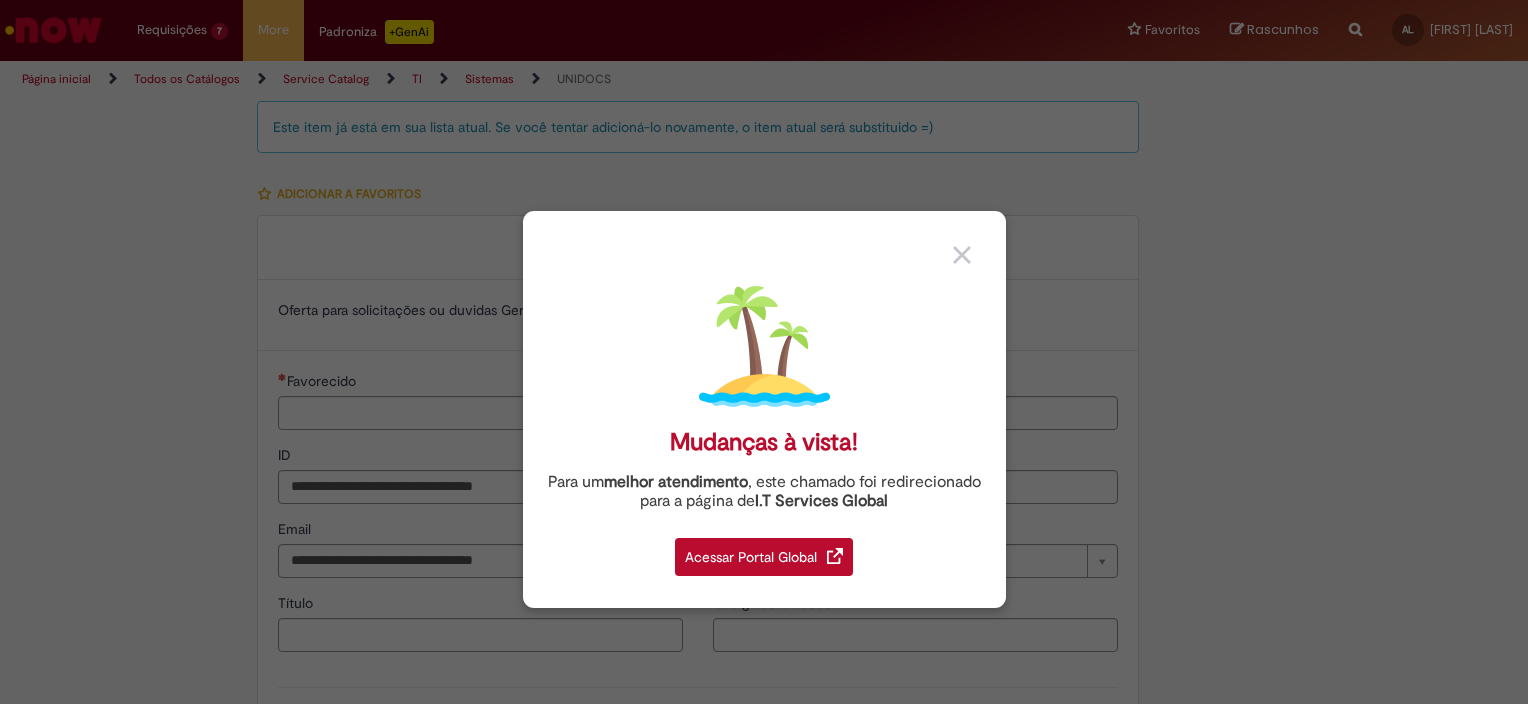 type on "**********" 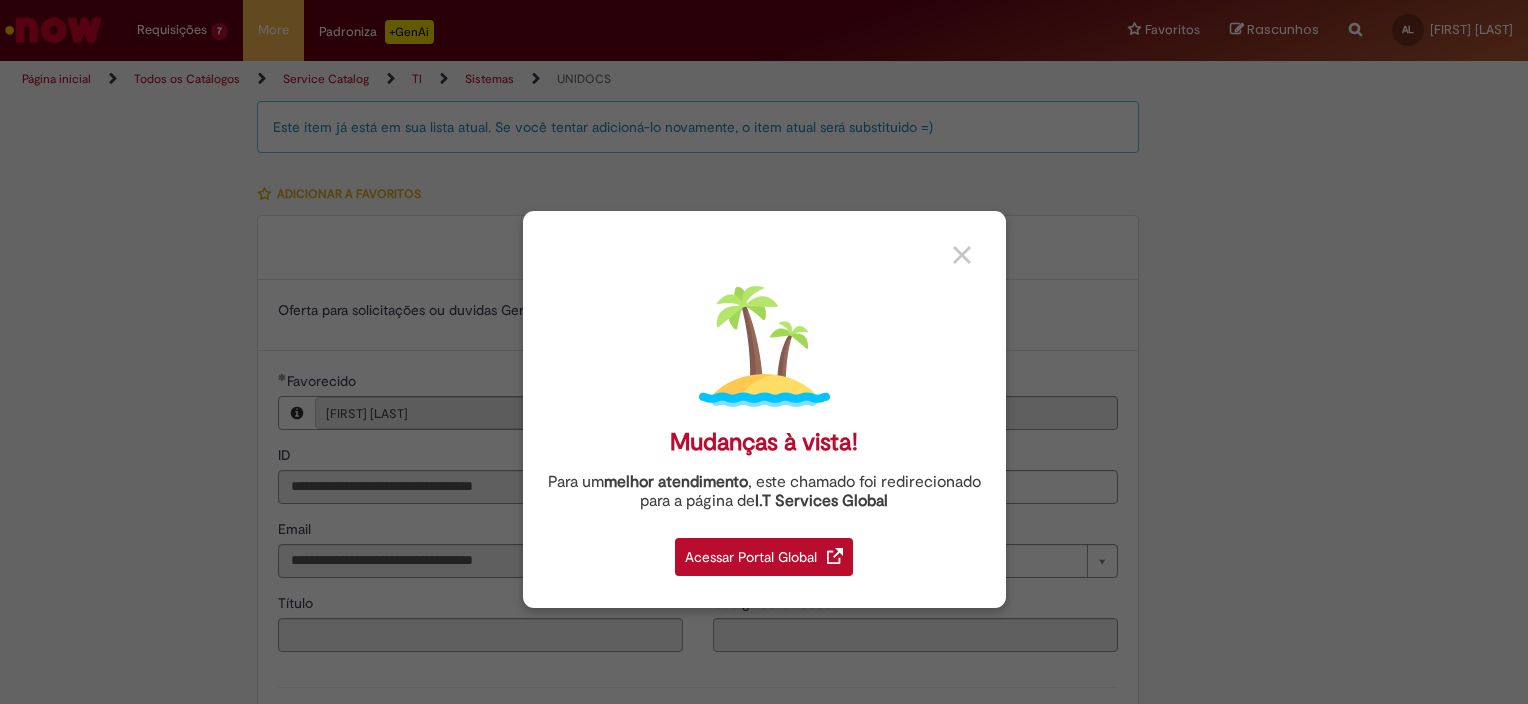 click at bounding box center (962, 255) 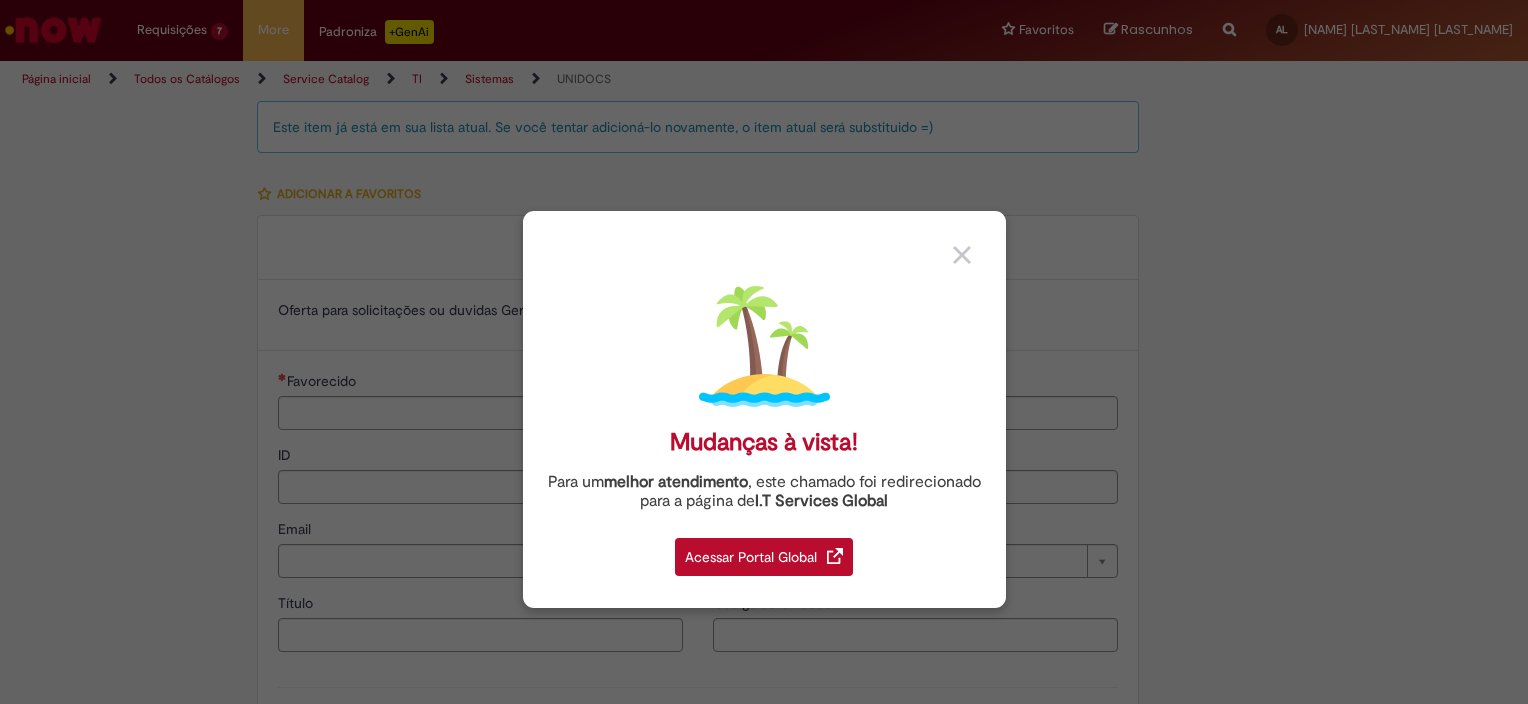 type on "**********" 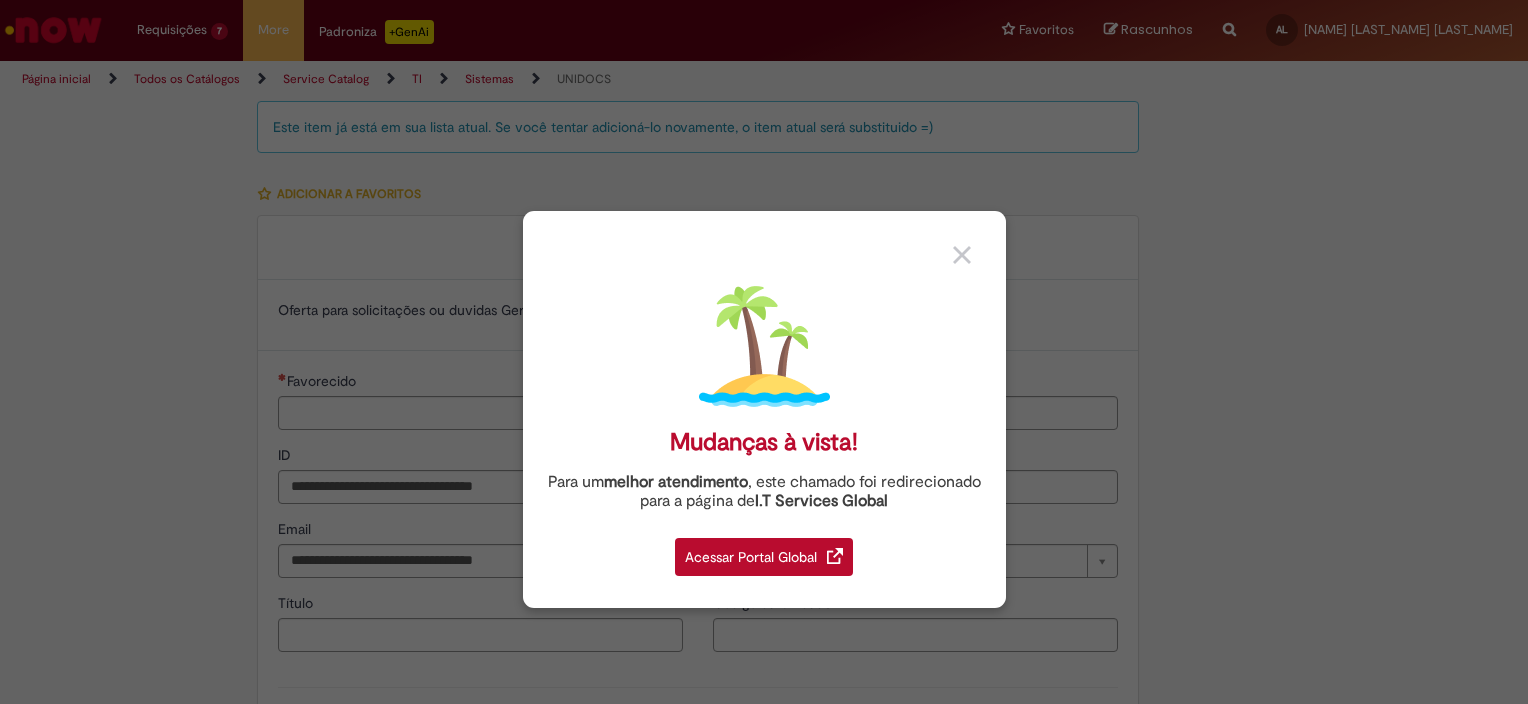 type on "**********" 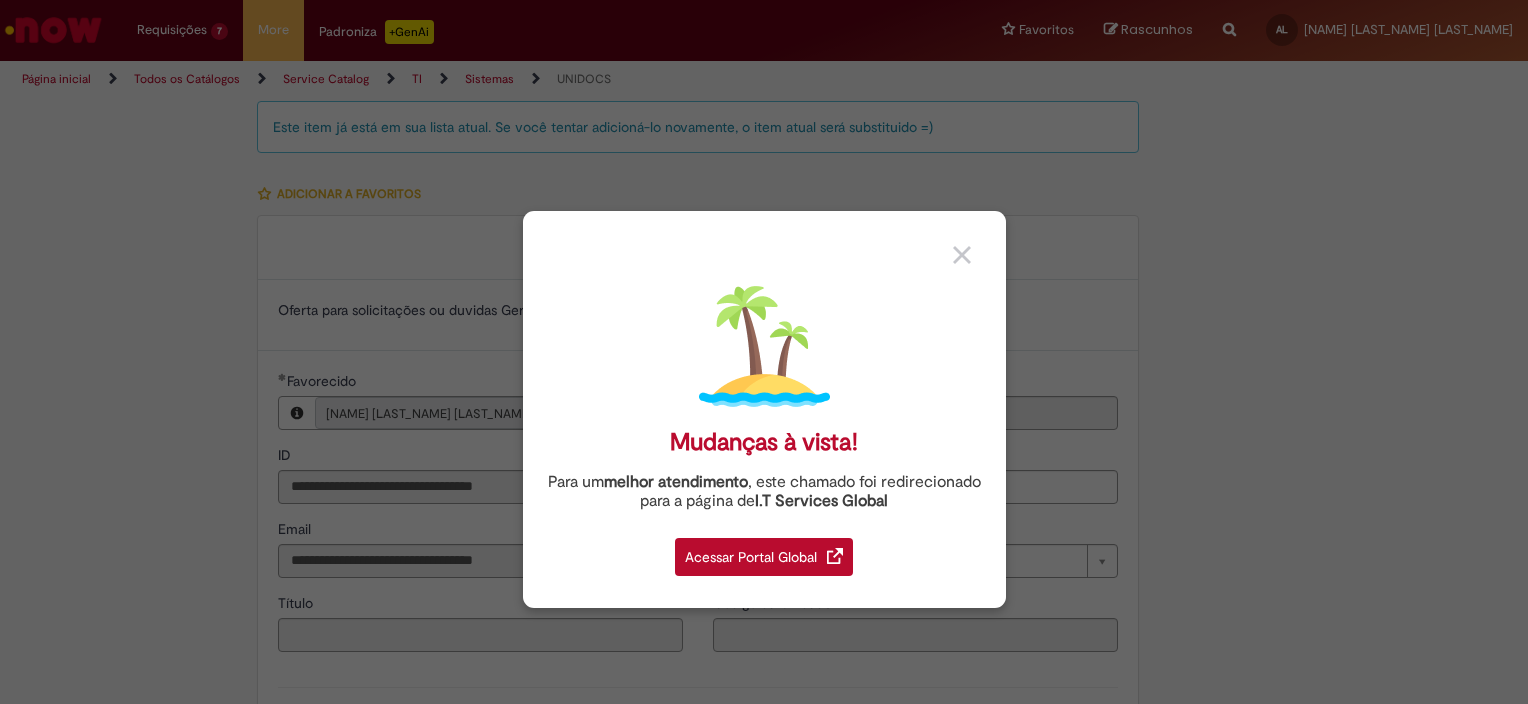 drag, startPoint x: 965, startPoint y: 257, endPoint x: 942, endPoint y: 250, distance: 24.04163 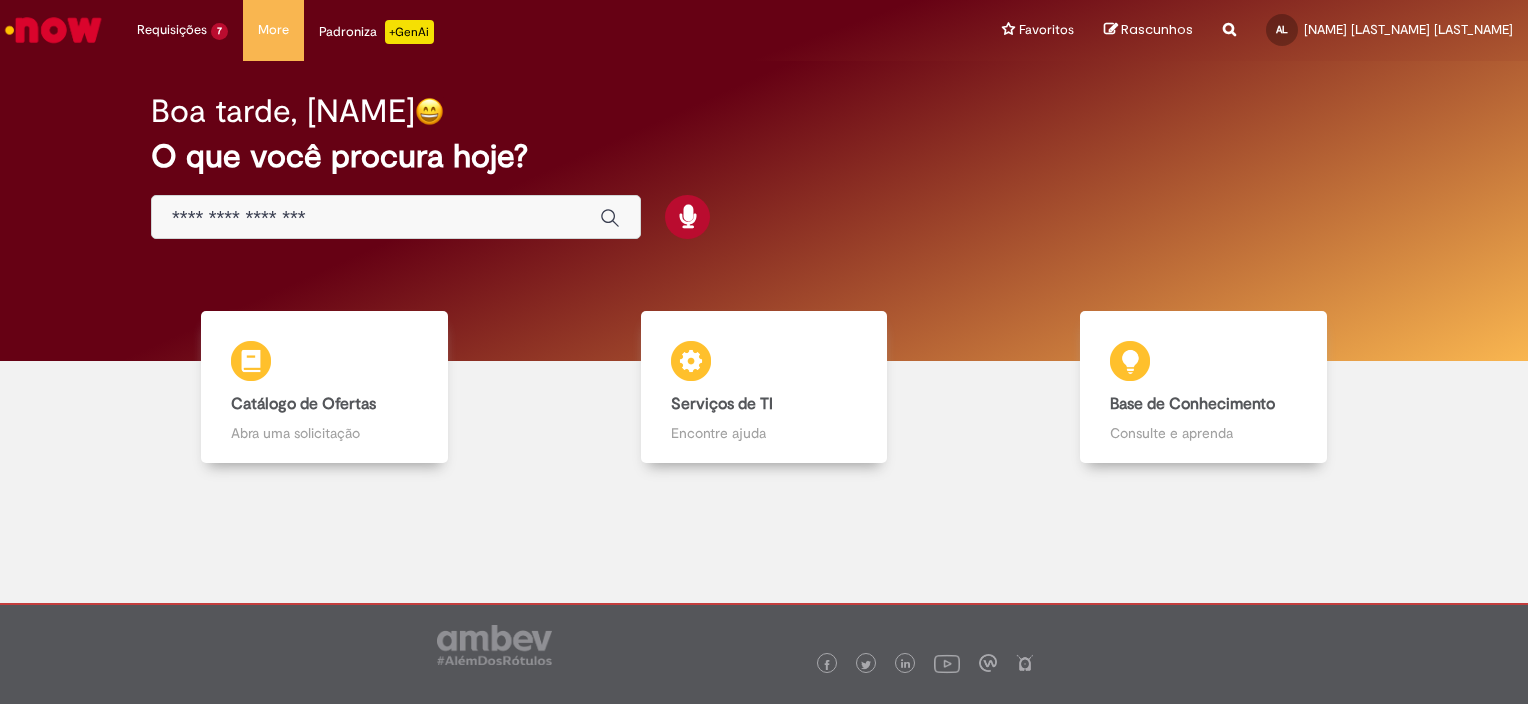 click at bounding box center (53, 30) 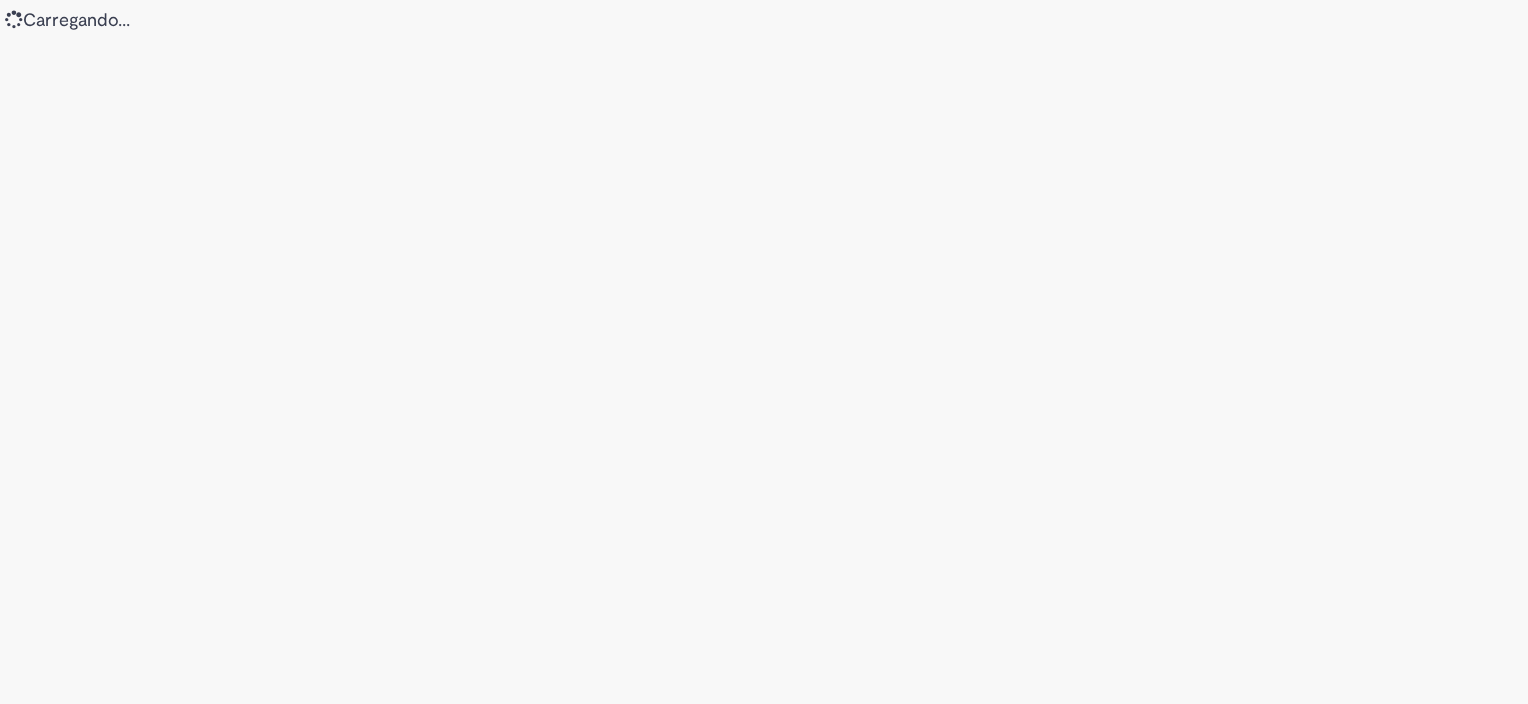 scroll, scrollTop: 0, scrollLeft: 0, axis: both 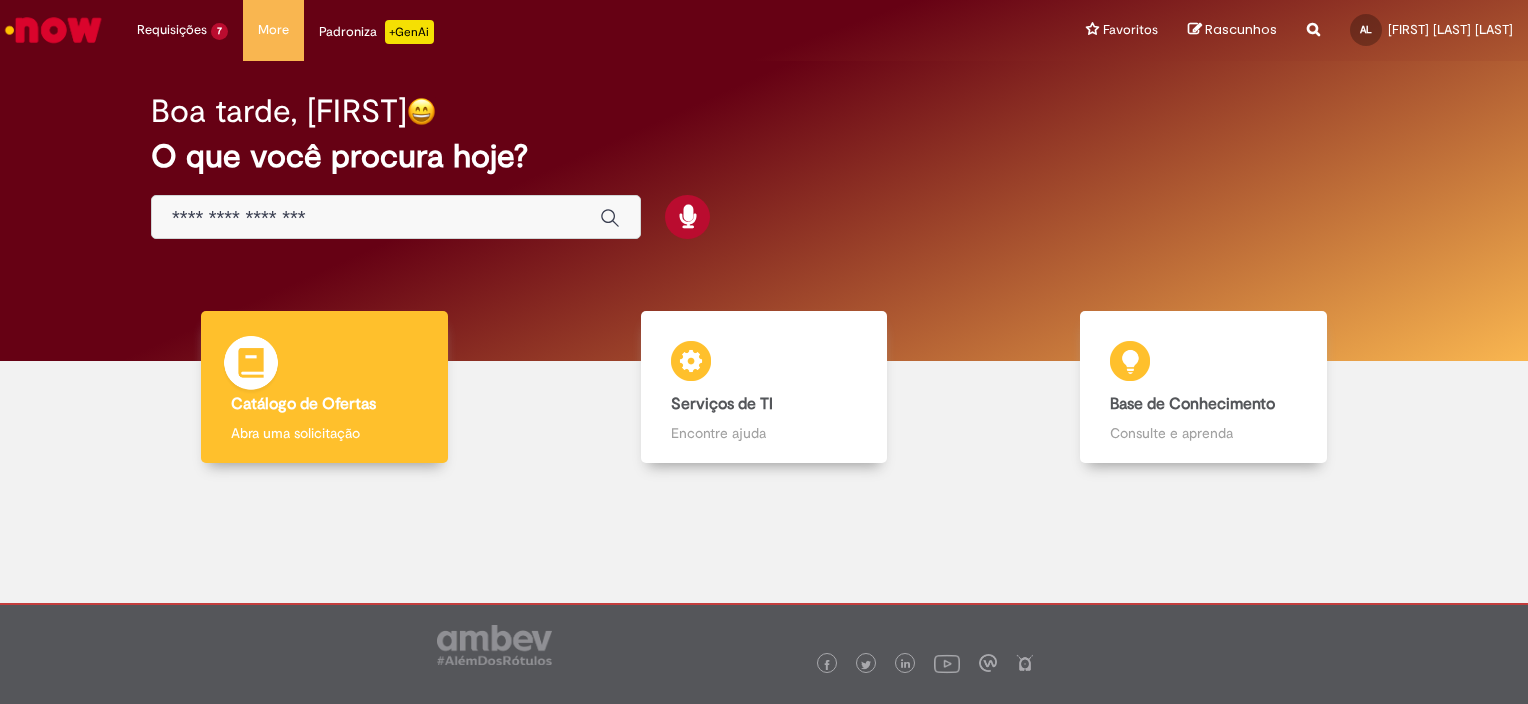 click on "Catálogo de Ofertas
Catálogo de Ofertas
Abra uma solicitação" at bounding box center [324, 387] 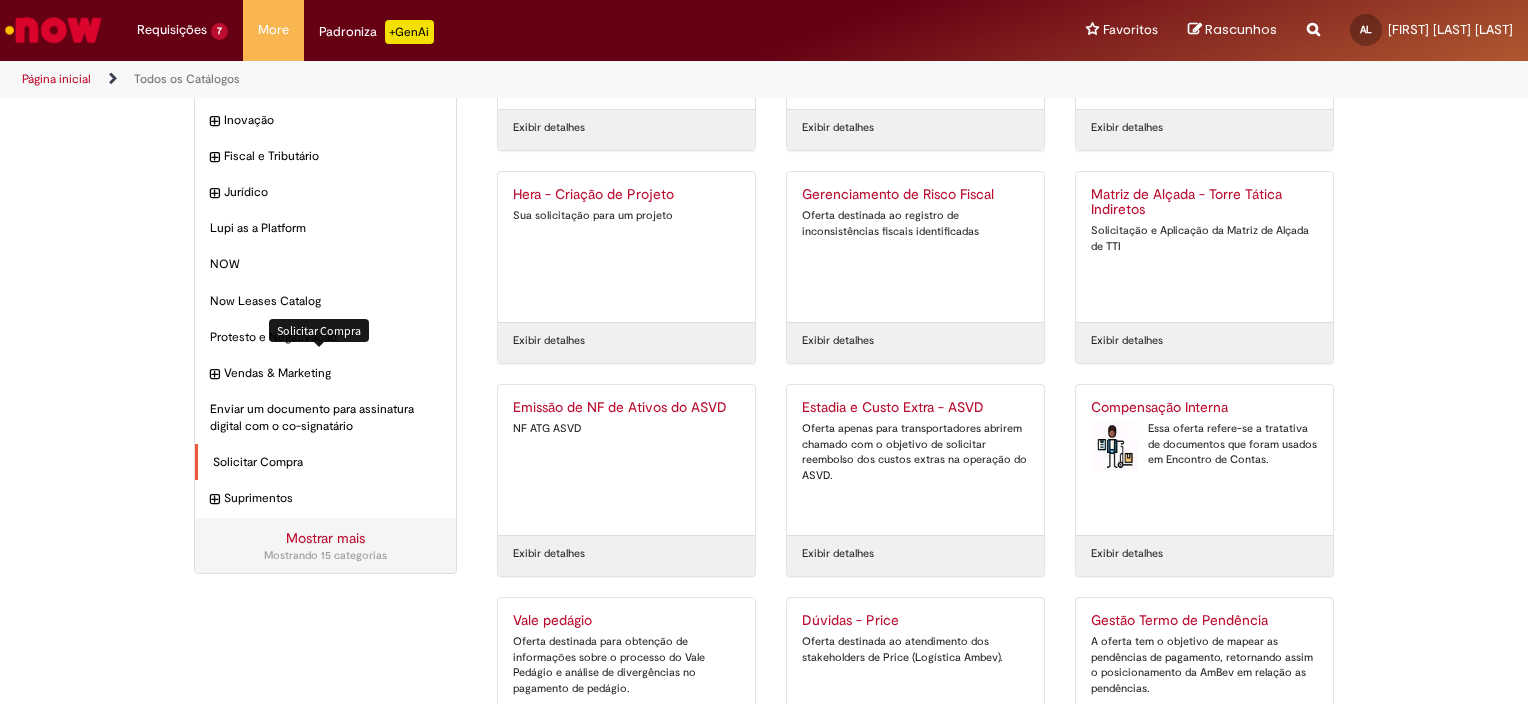 scroll, scrollTop: 104, scrollLeft: 0, axis: vertical 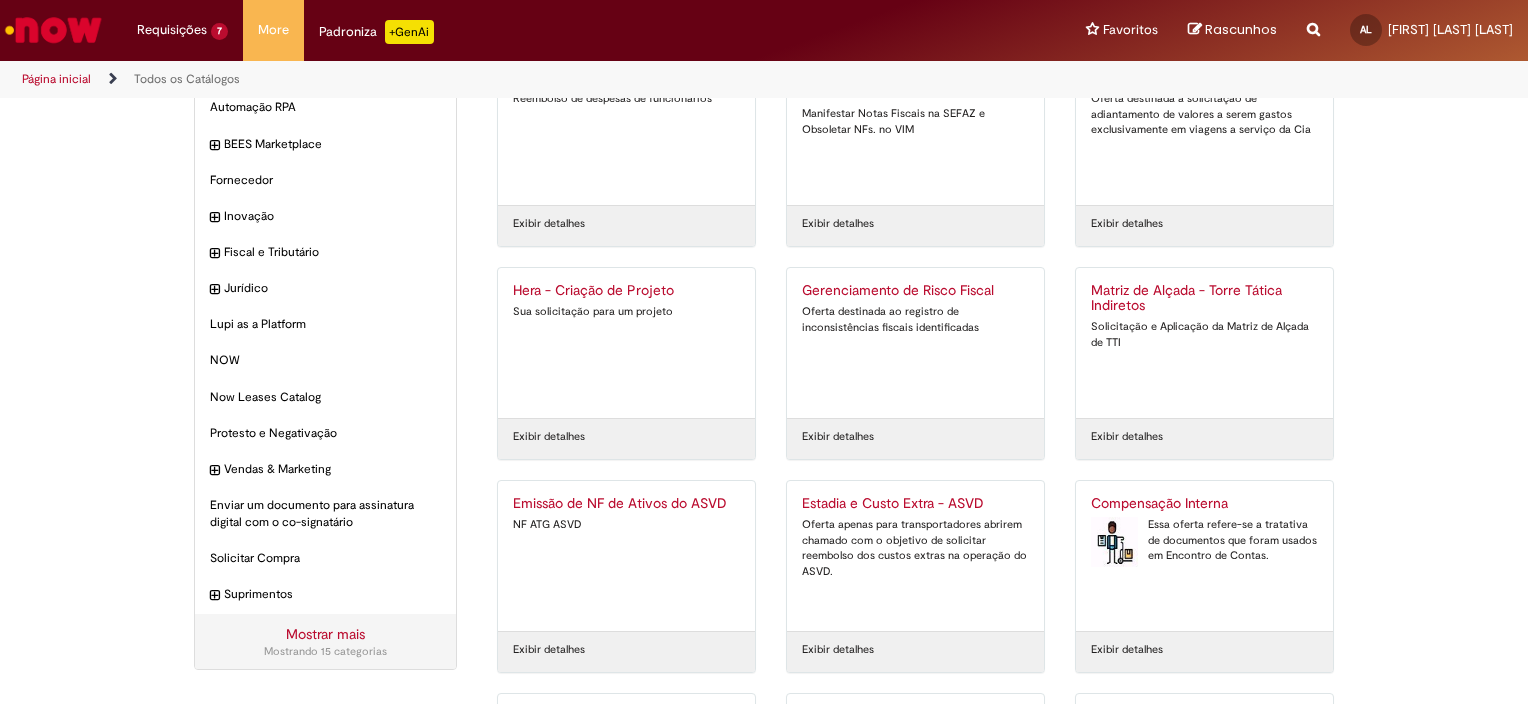 click at bounding box center (1313, 18) 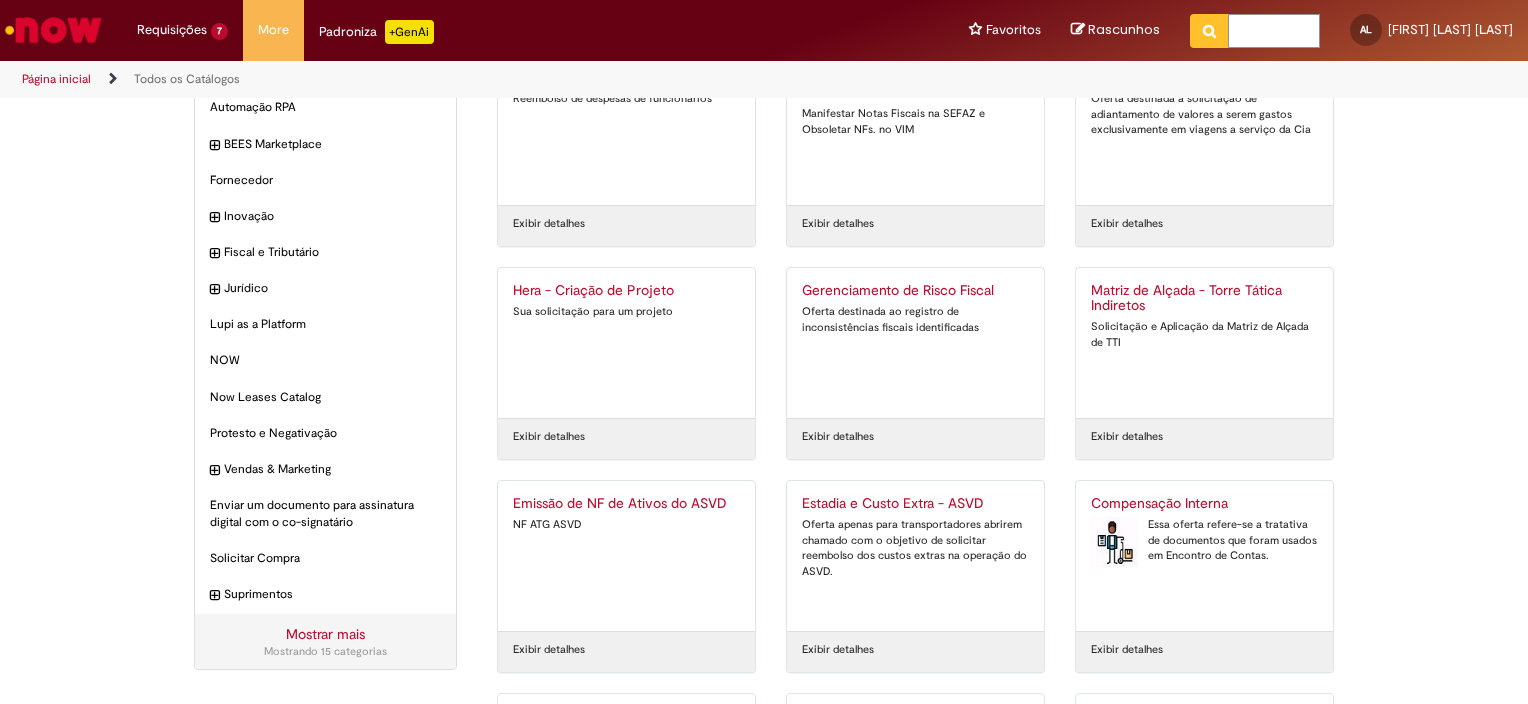 click at bounding box center (1274, 31) 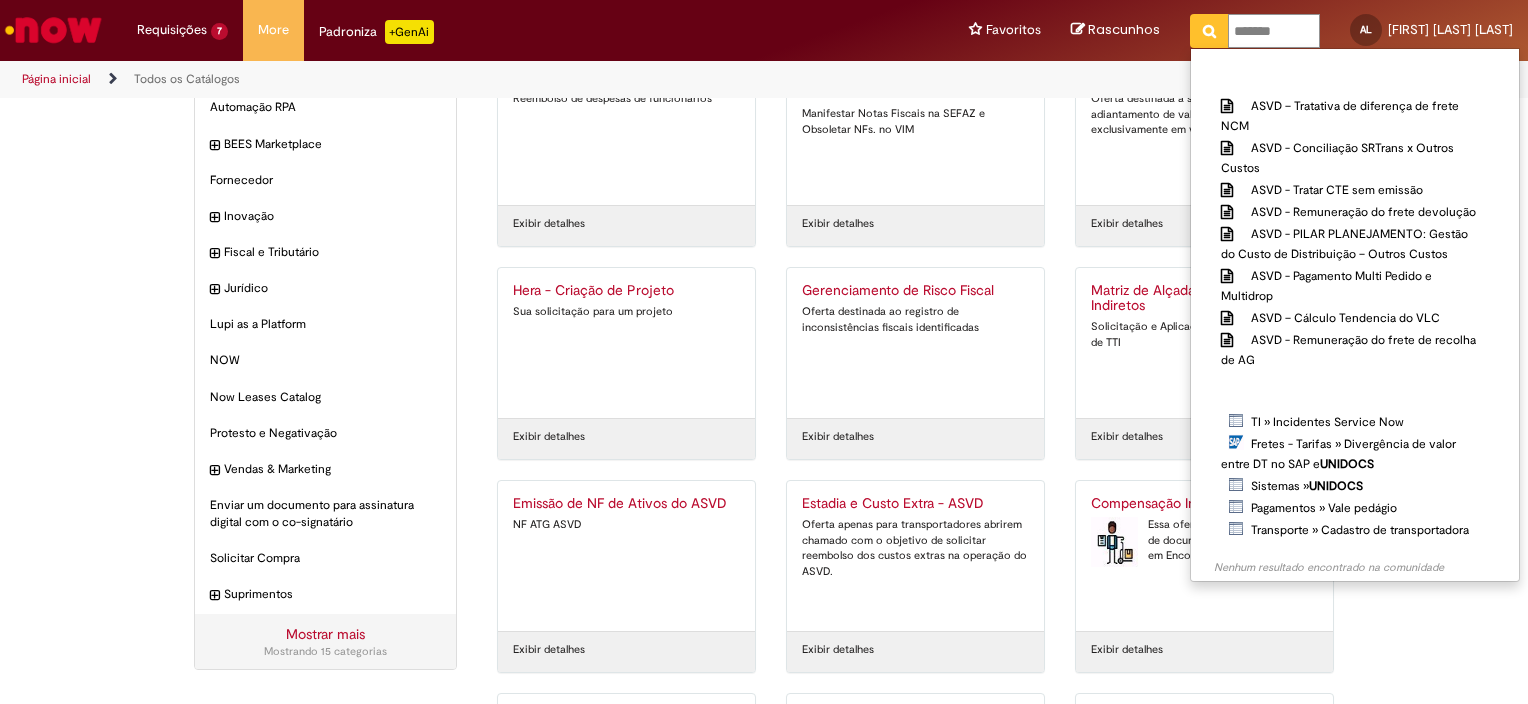 type on "*******" 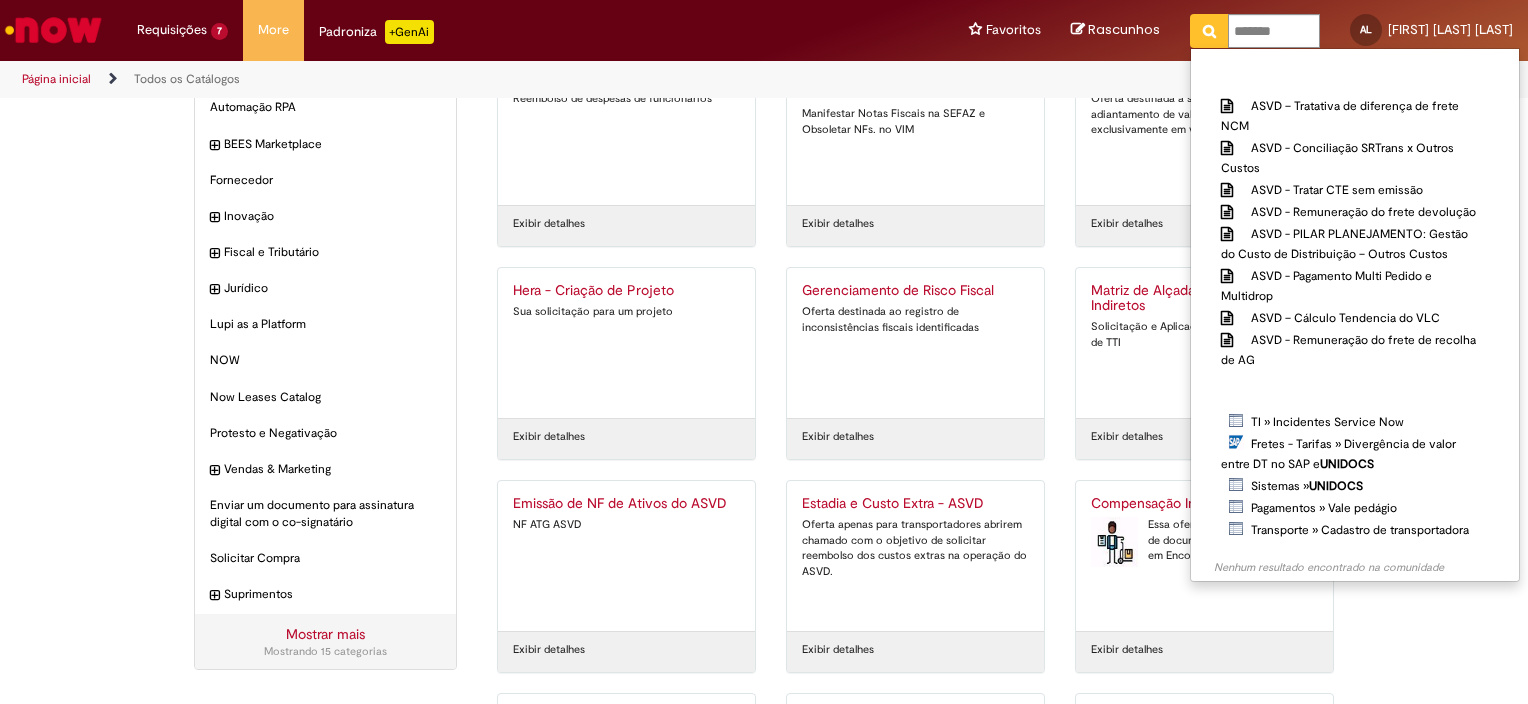 click at bounding box center [1209, 31] 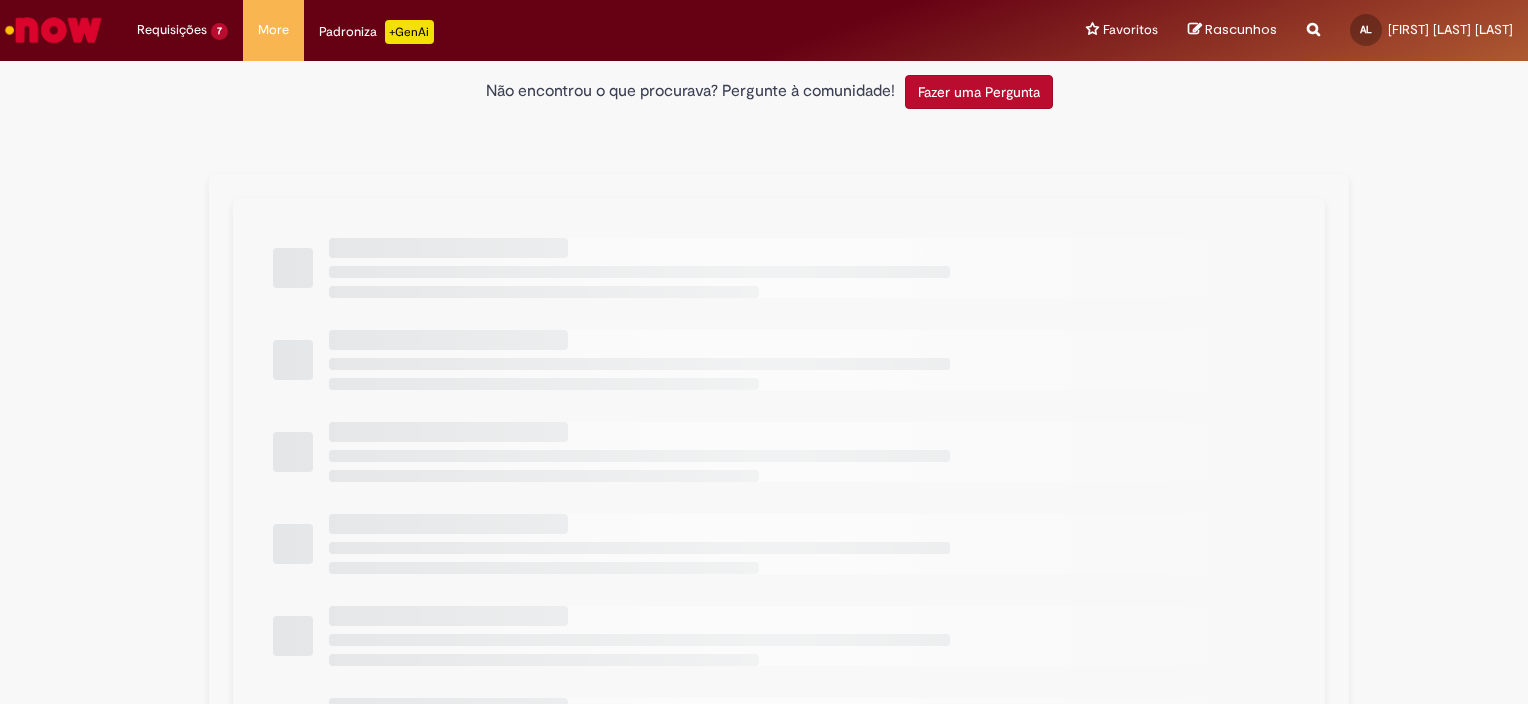 type on "*******" 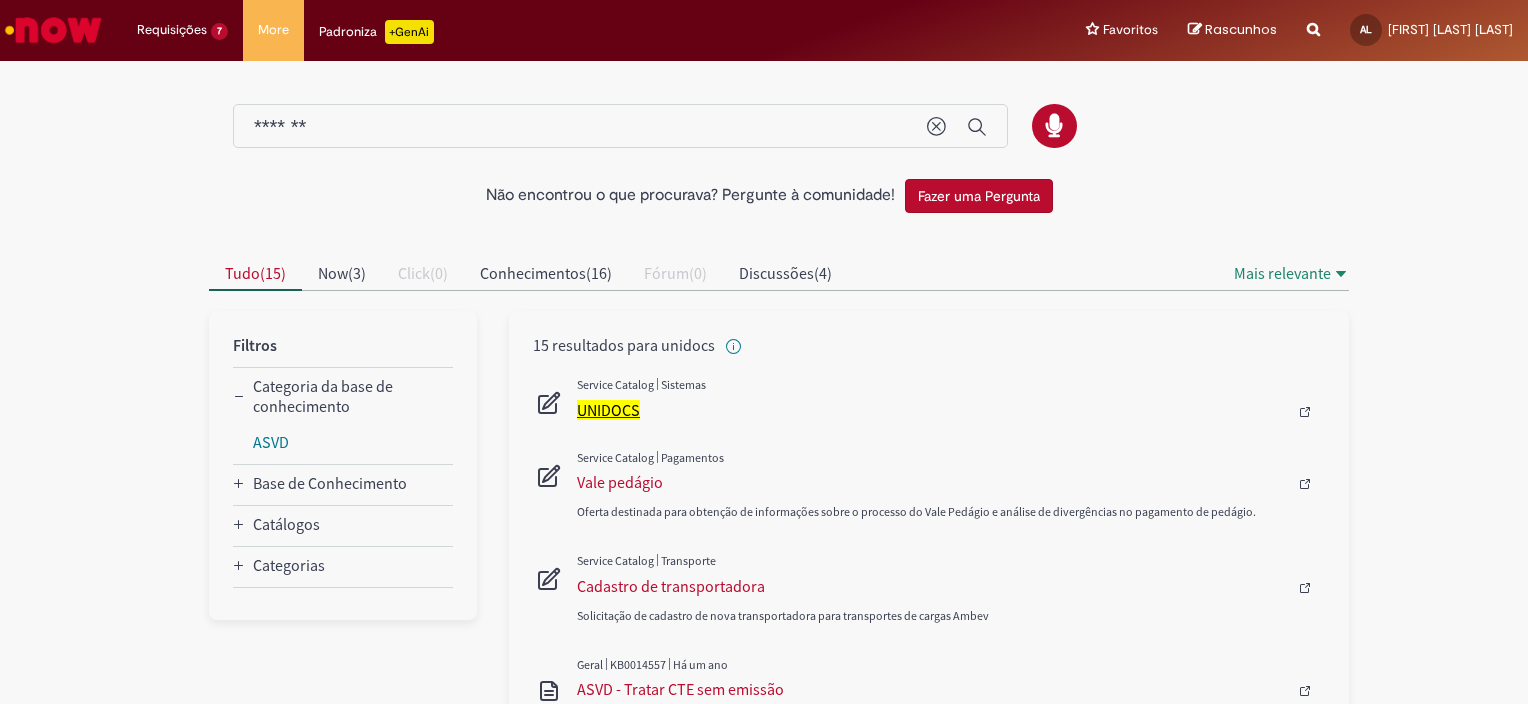 click on "UNIDOCS" at bounding box center (608, 410) 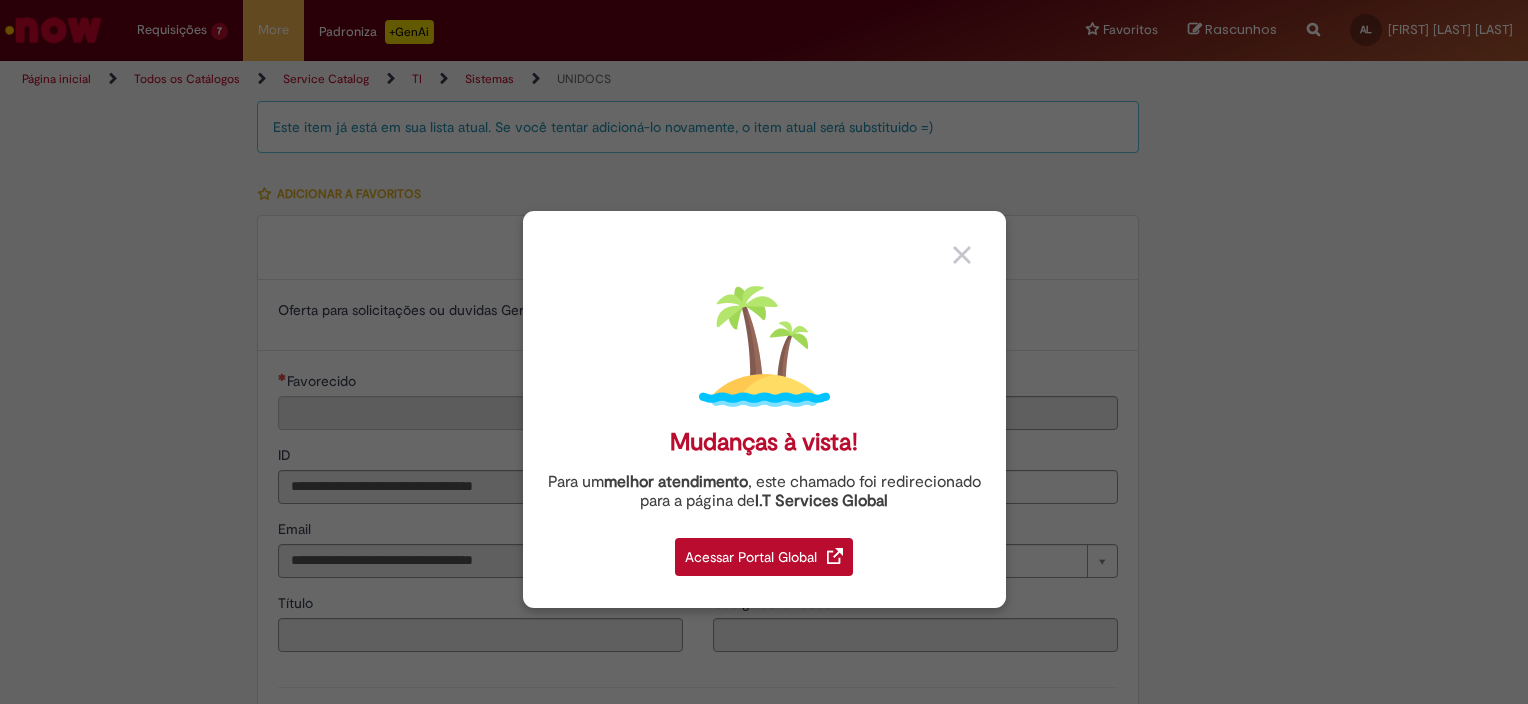 type on "**********" 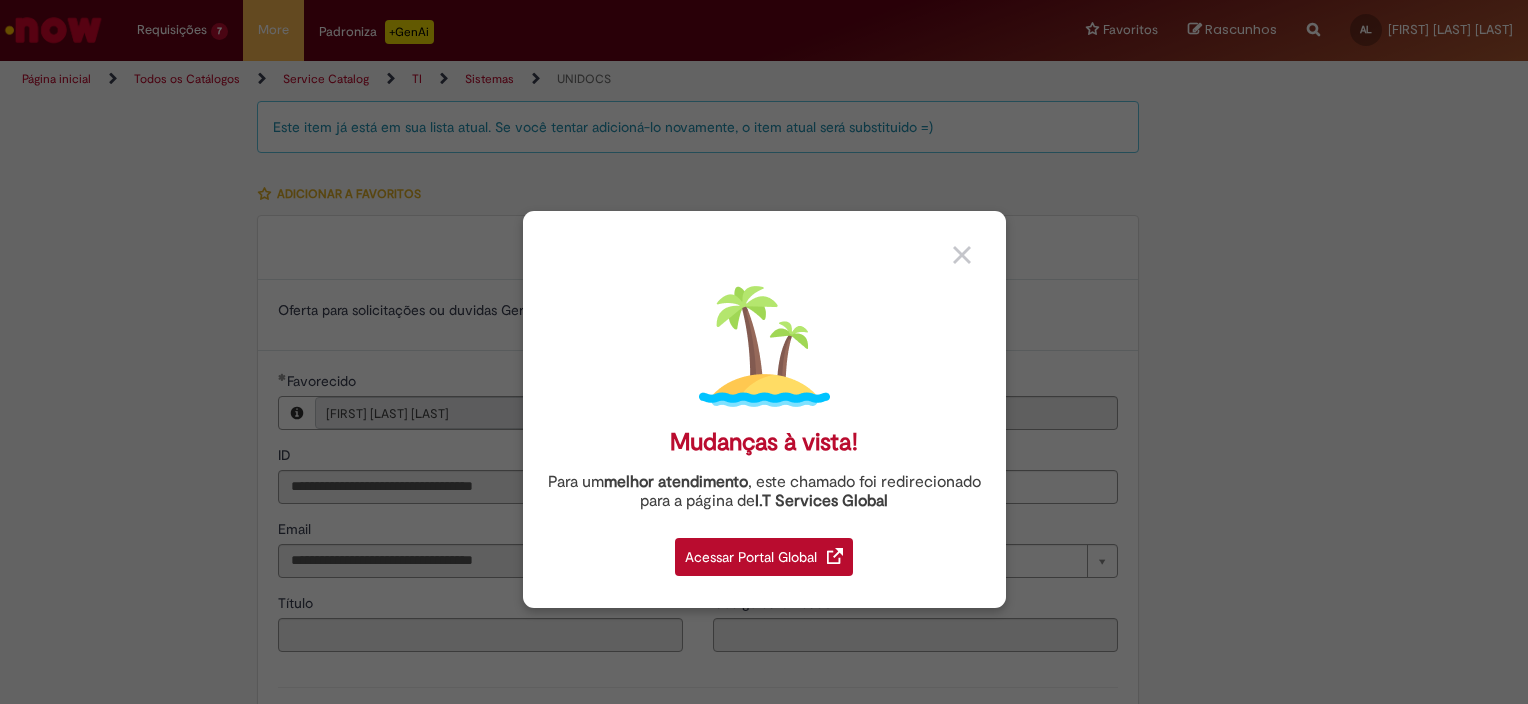 click on "Acessar Portal Global" at bounding box center [764, 557] 